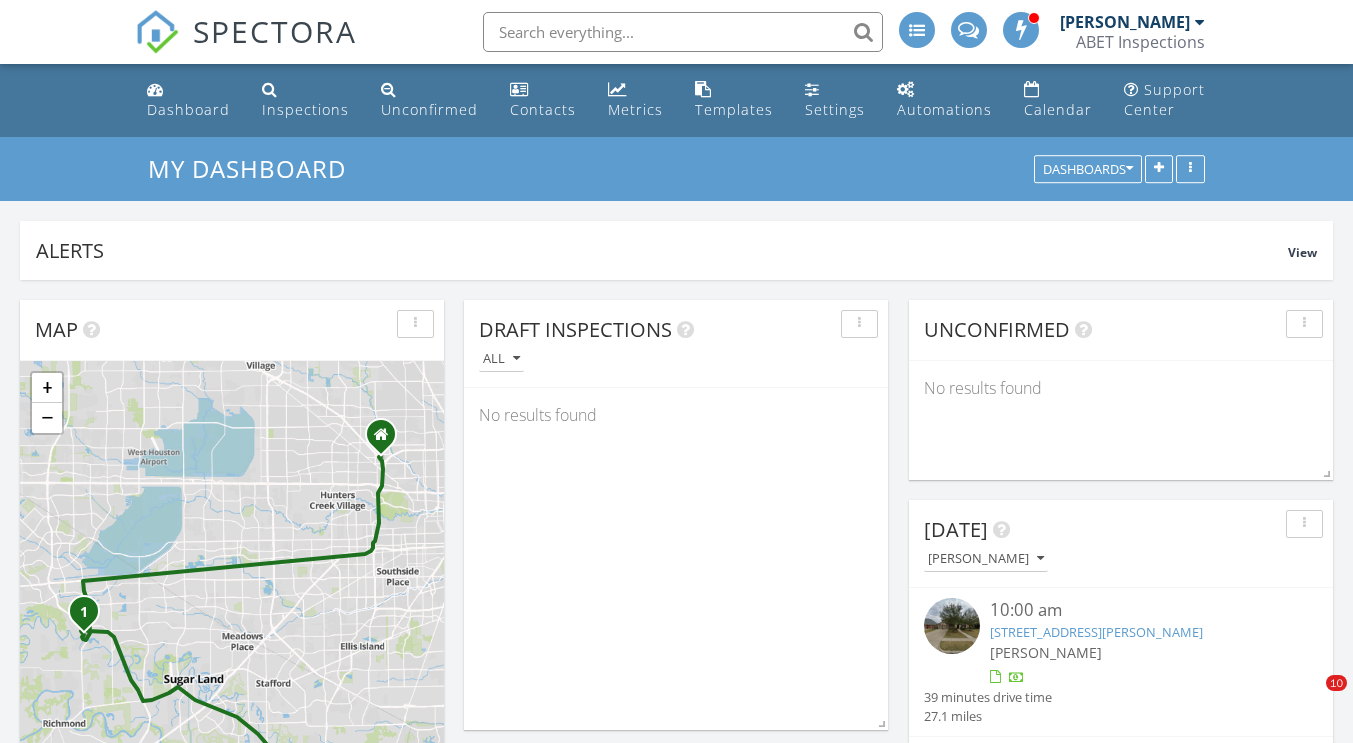 scroll, scrollTop: 800, scrollLeft: 0, axis: vertical 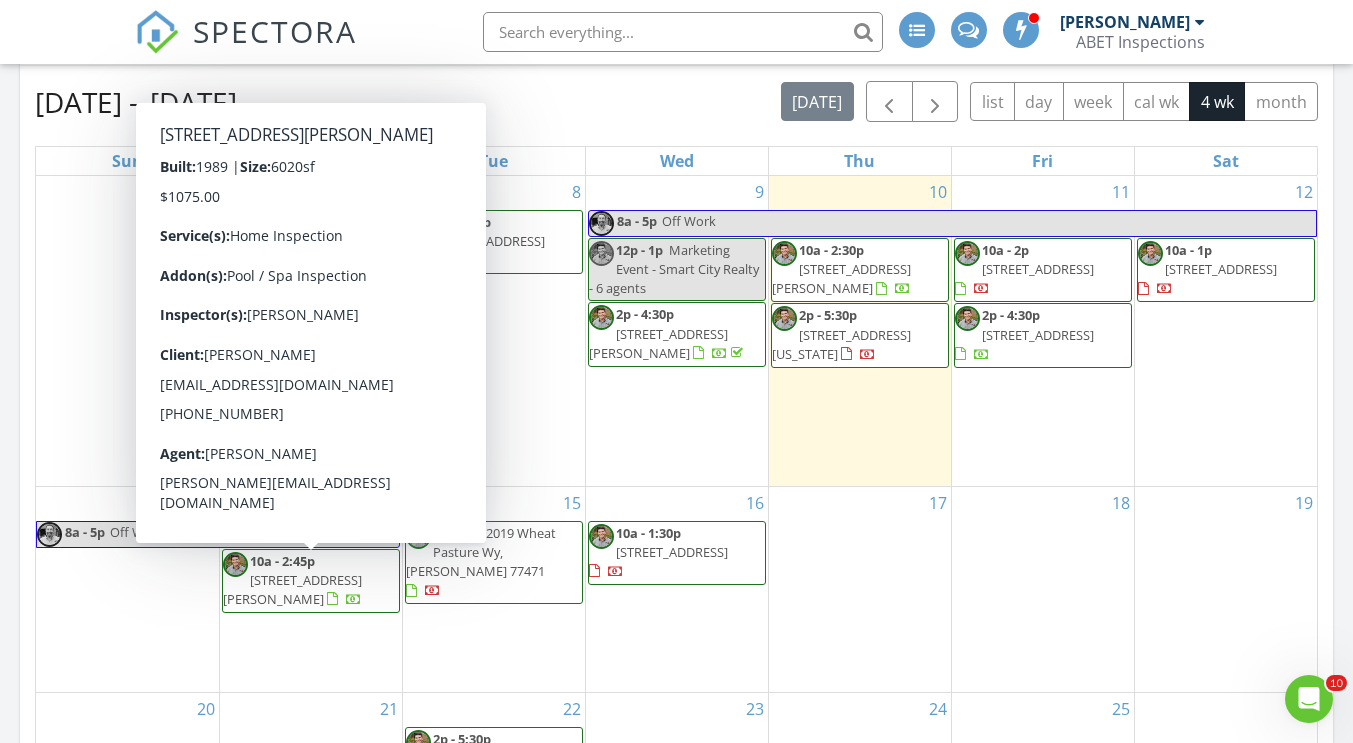 click on "10a - 2:45p
14 Wickham Ct, Sugar Land 77479" at bounding box center (311, 581) 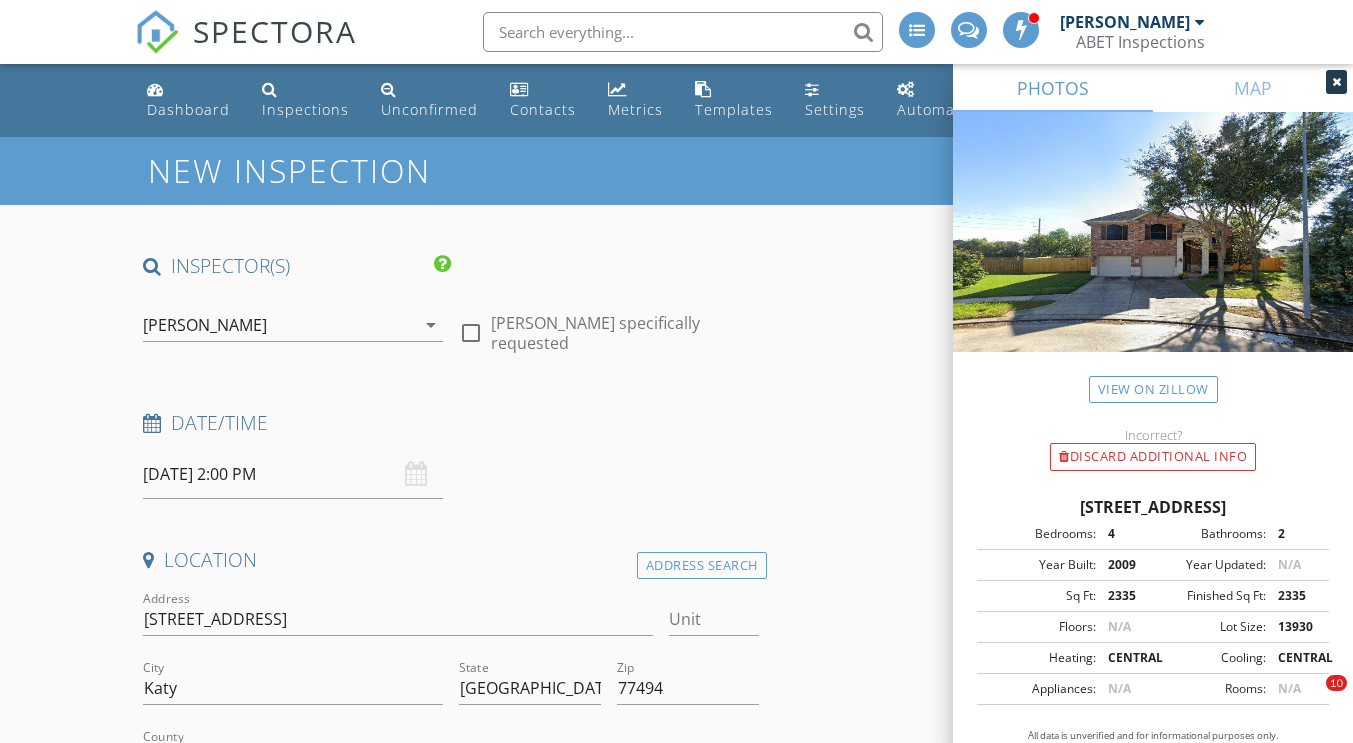 scroll, scrollTop: 600, scrollLeft: 0, axis: vertical 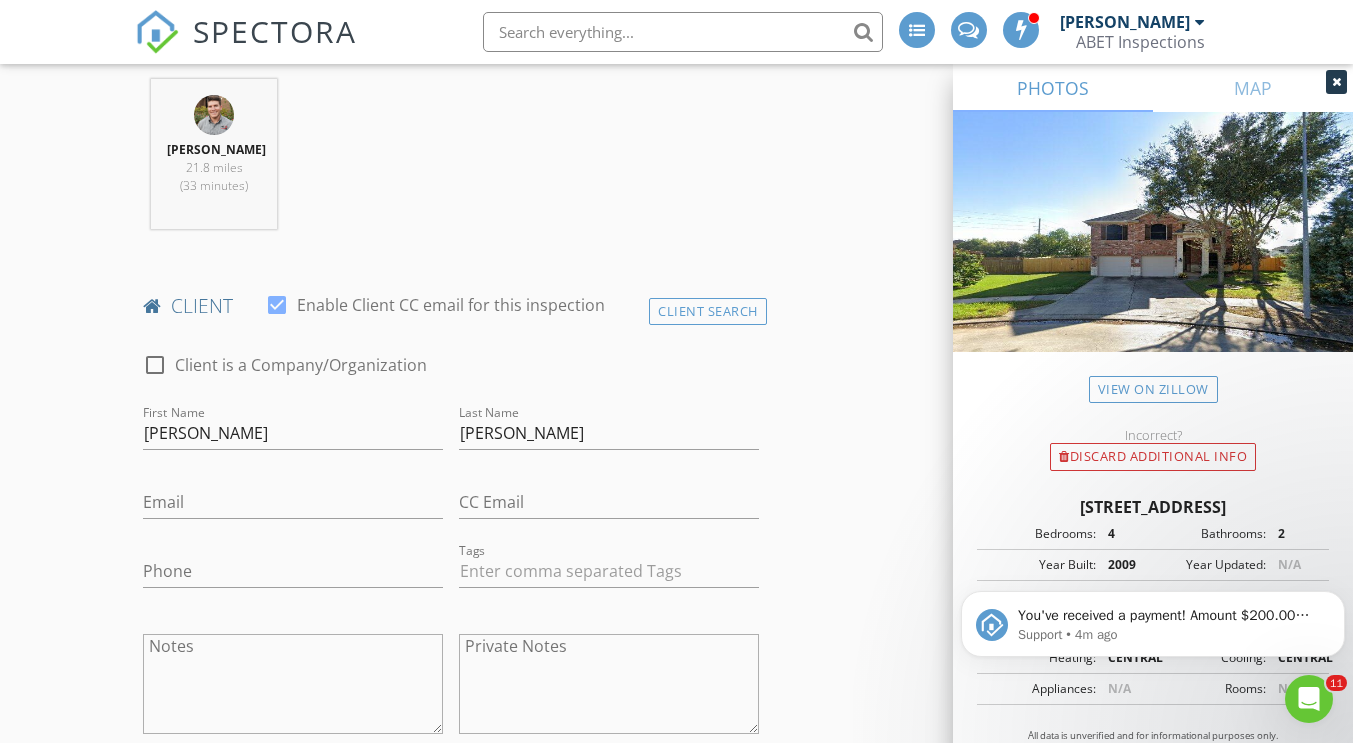 click on "Phone" at bounding box center [293, 575] 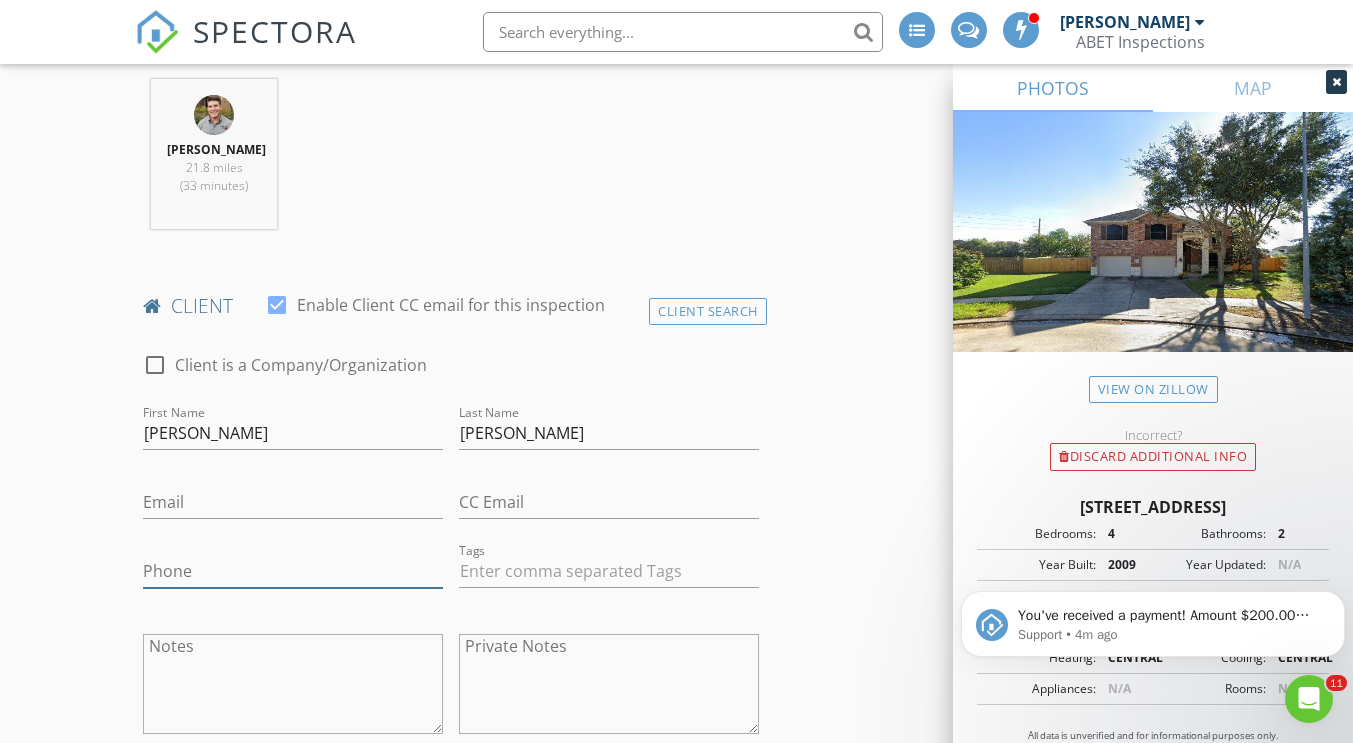 click on "Phone" at bounding box center (293, 571) 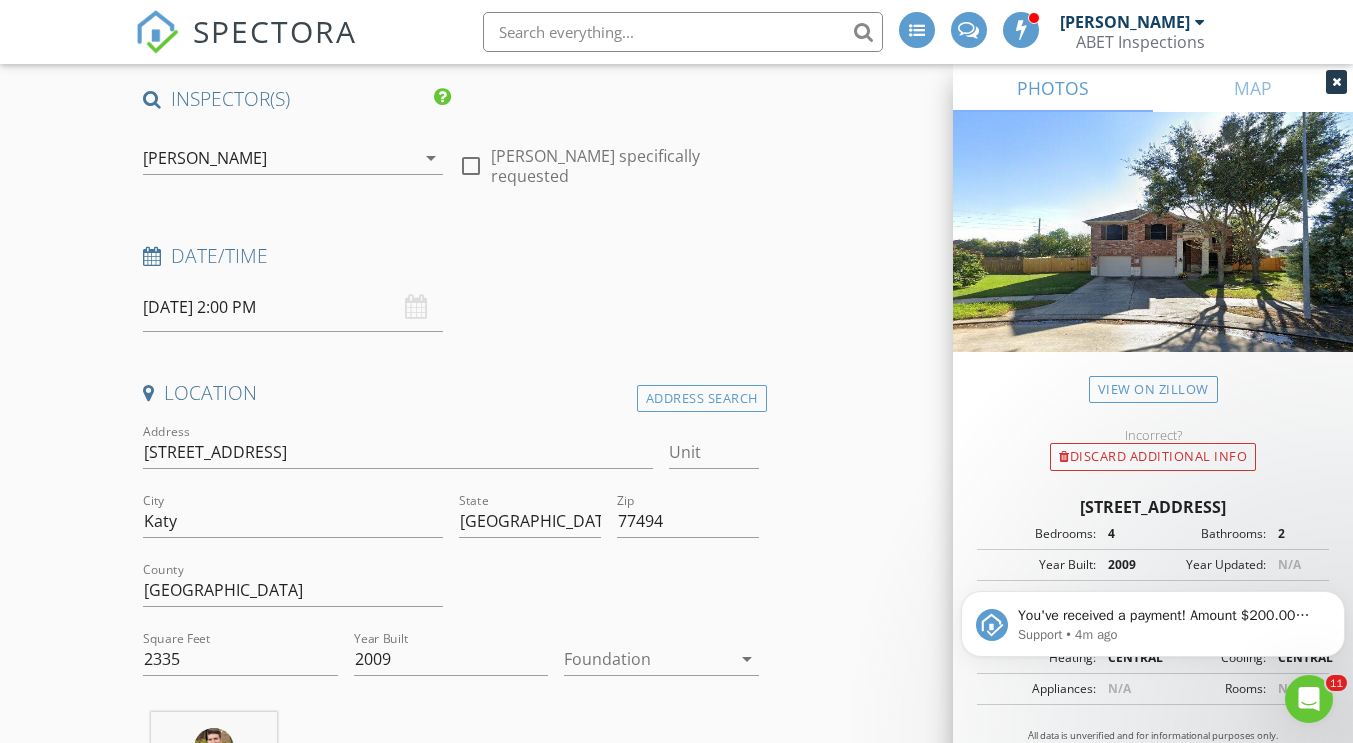 scroll, scrollTop: 0, scrollLeft: 0, axis: both 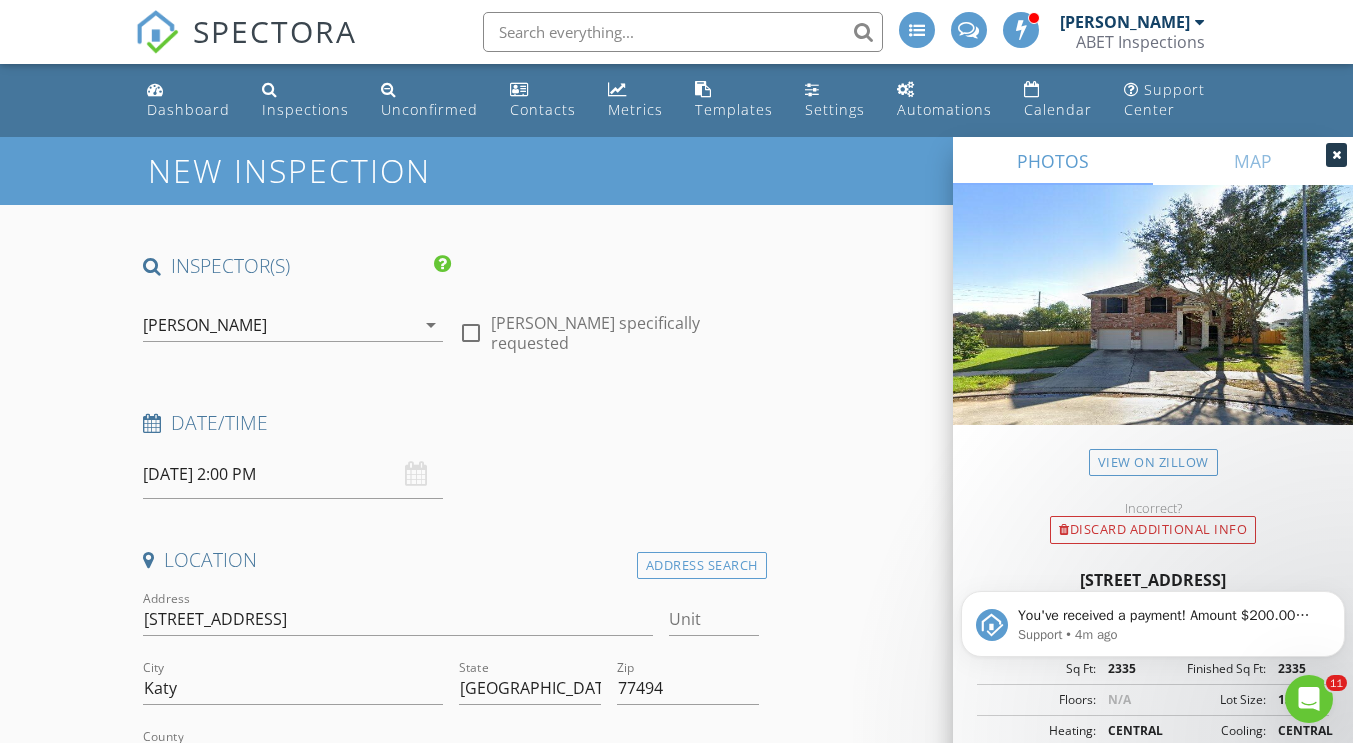 type on "832-725-5906" 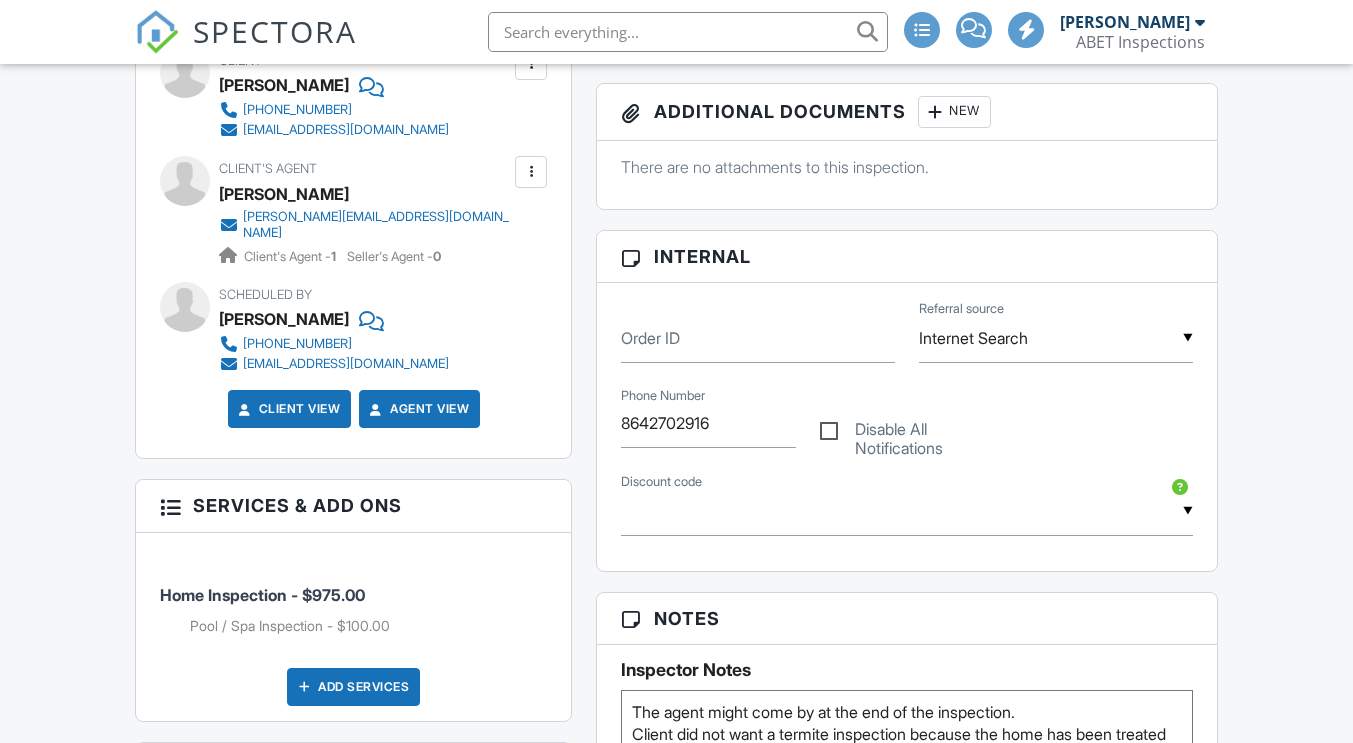 scroll, scrollTop: 1000, scrollLeft: 0, axis: vertical 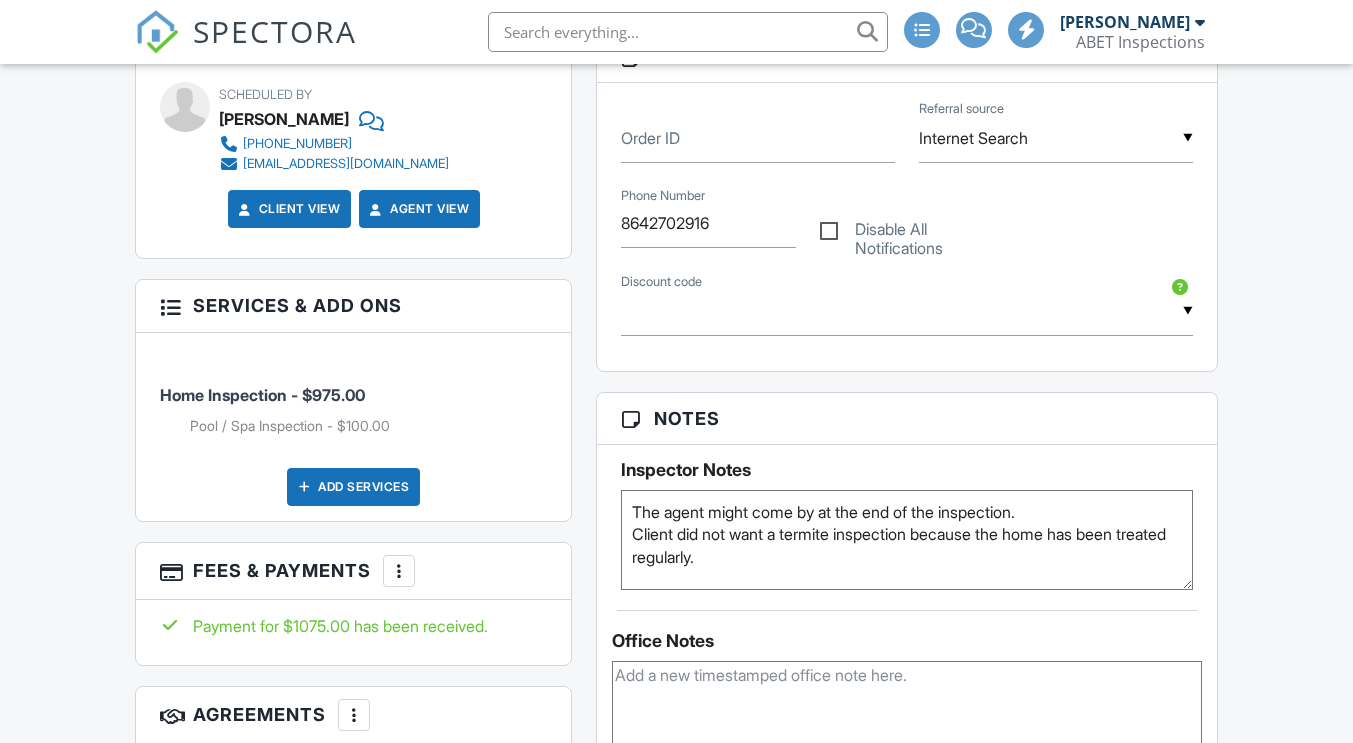 click on "Add Services" at bounding box center (353, 487) 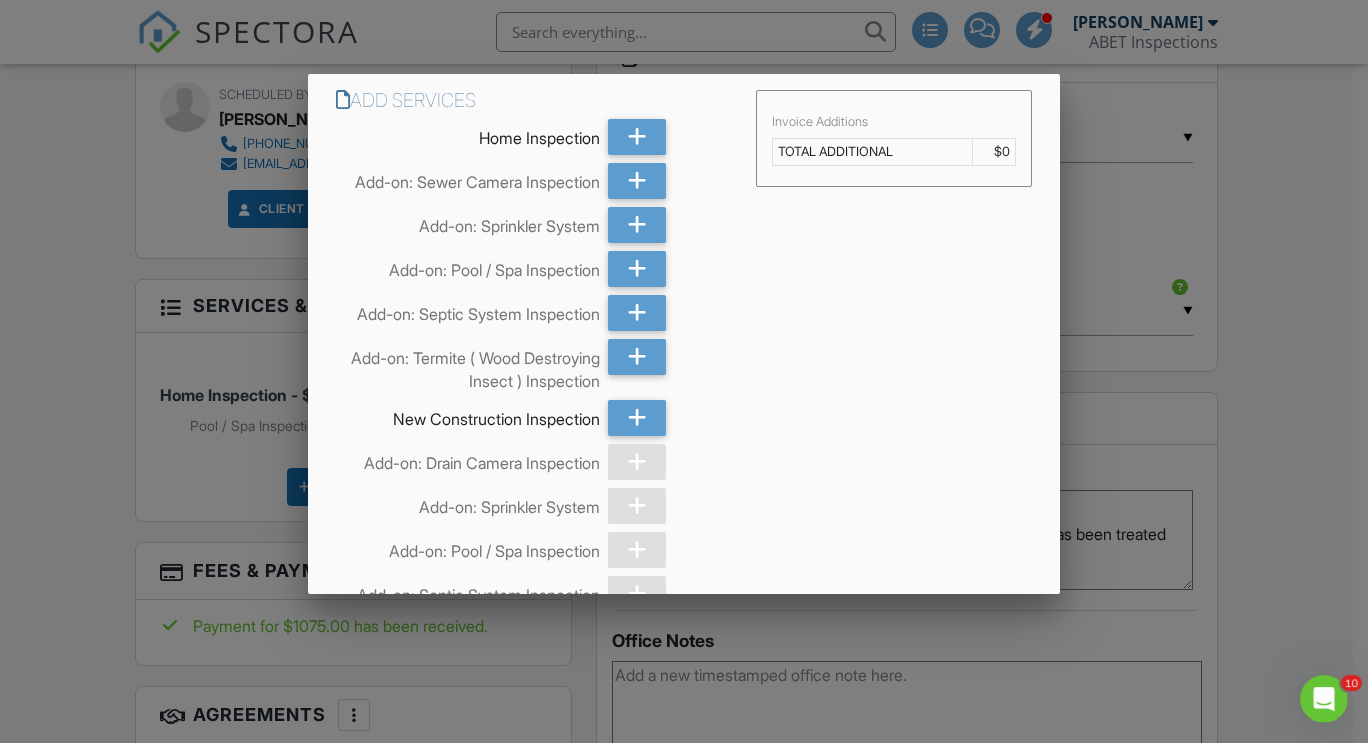 scroll, scrollTop: 0, scrollLeft: 0, axis: both 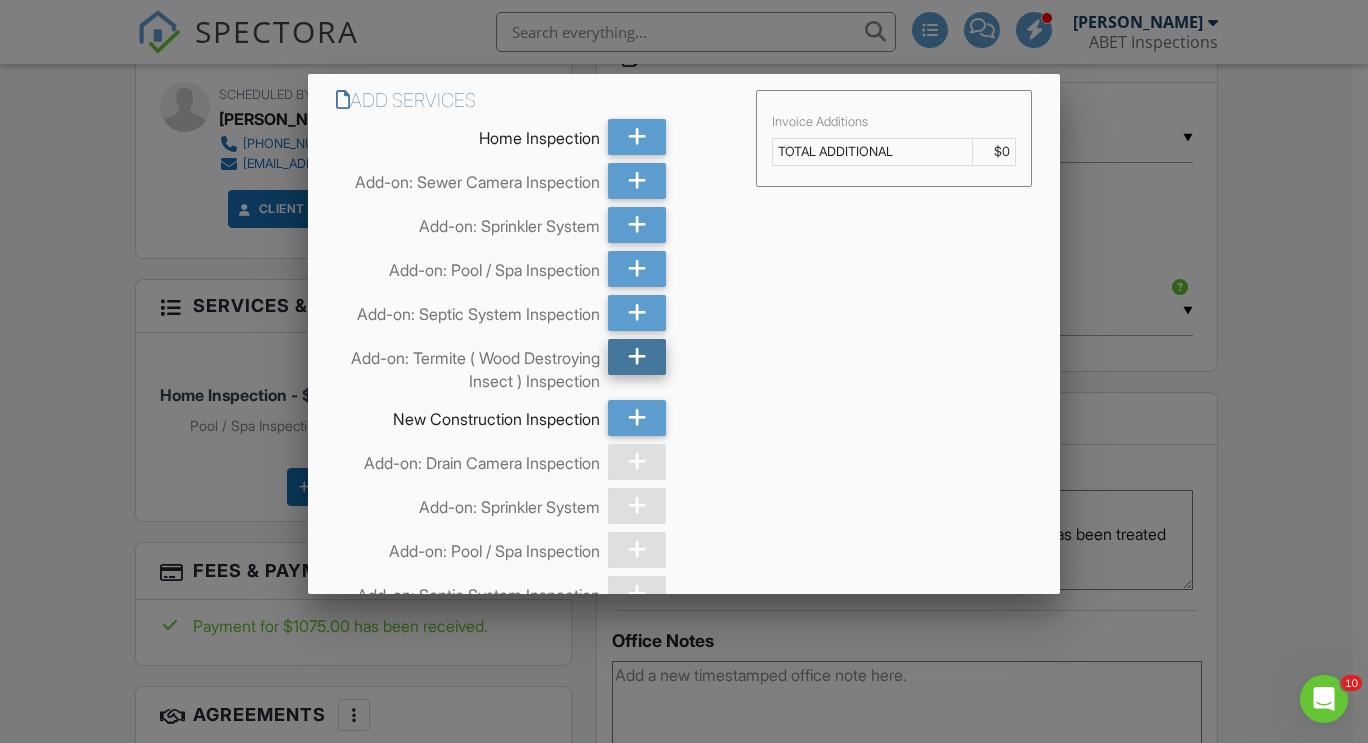 click at bounding box center (637, 357) 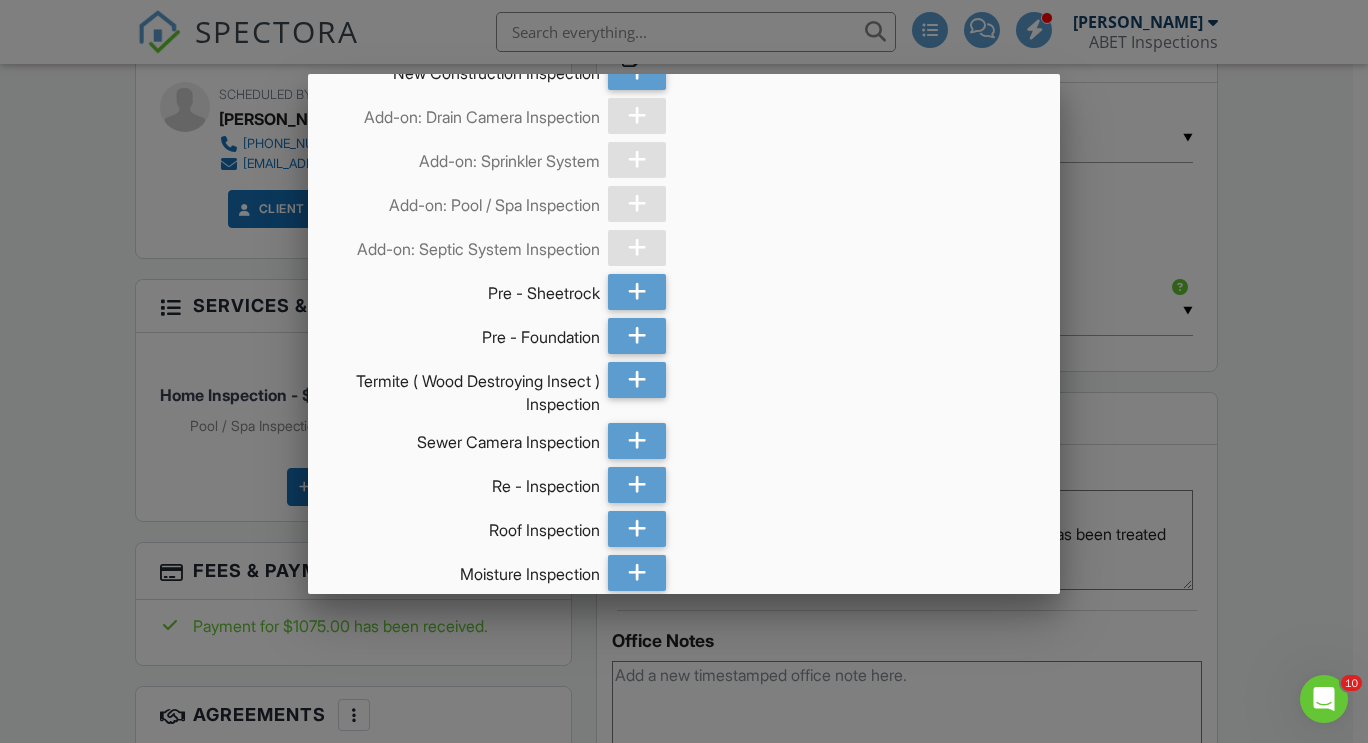 scroll, scrollTop: 485, scrollLeft: 0, axis: vertical 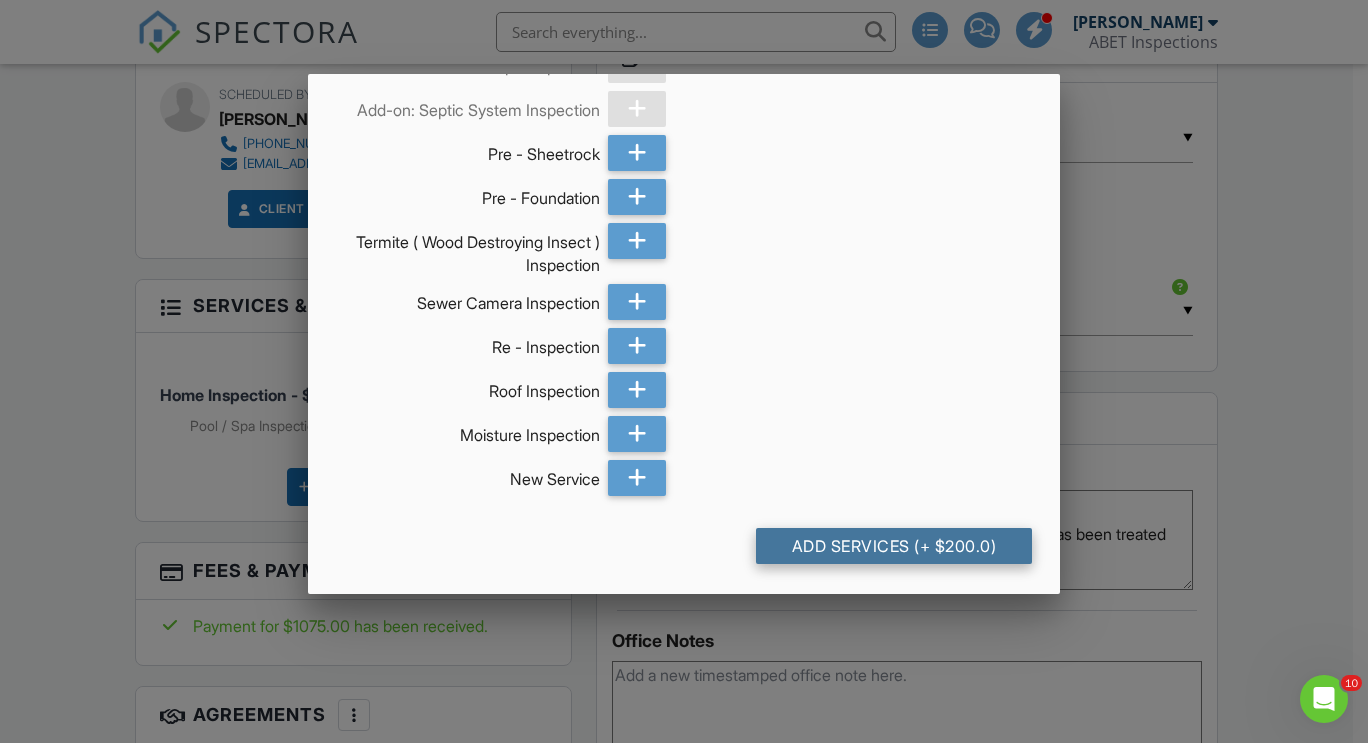 click on "Add Services
(+ $200.0)" at bounding box center (894, 546) 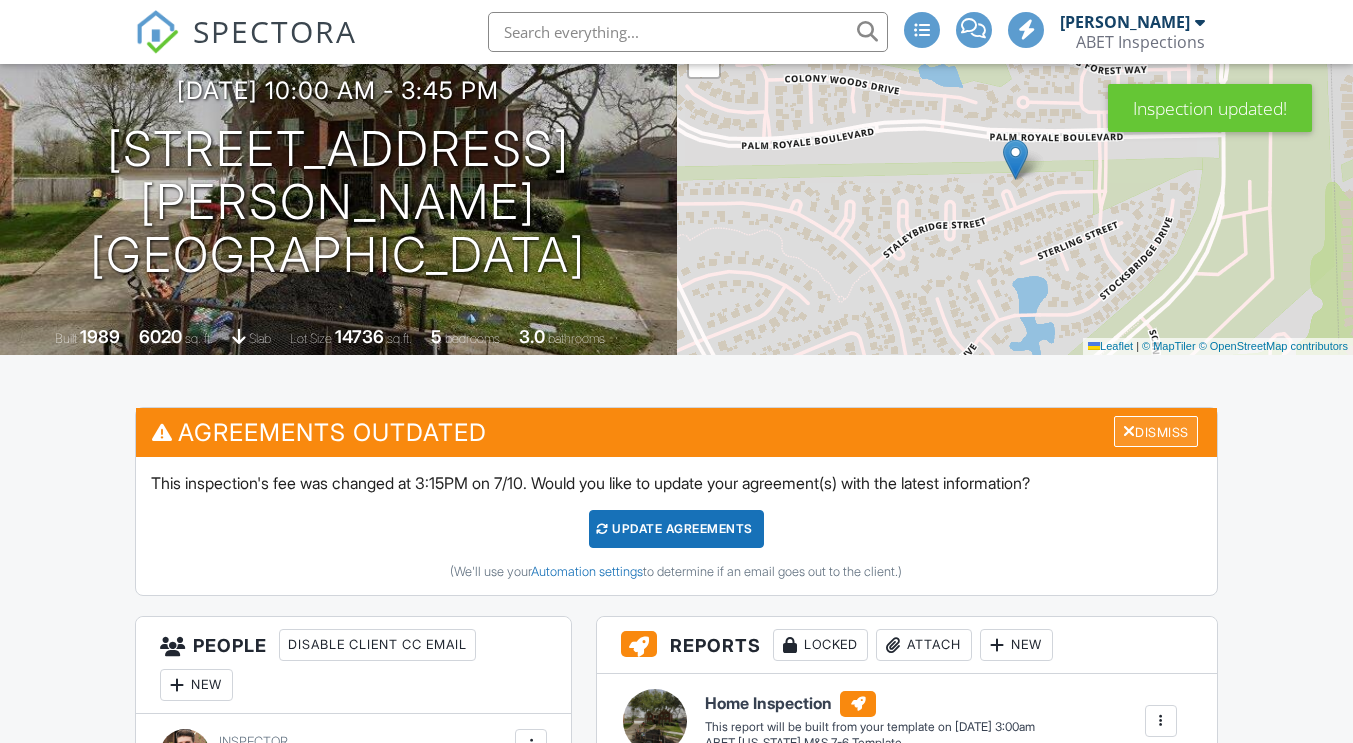 scroll, scrollTop: 200, scrollLeft: 0, axis: vertical 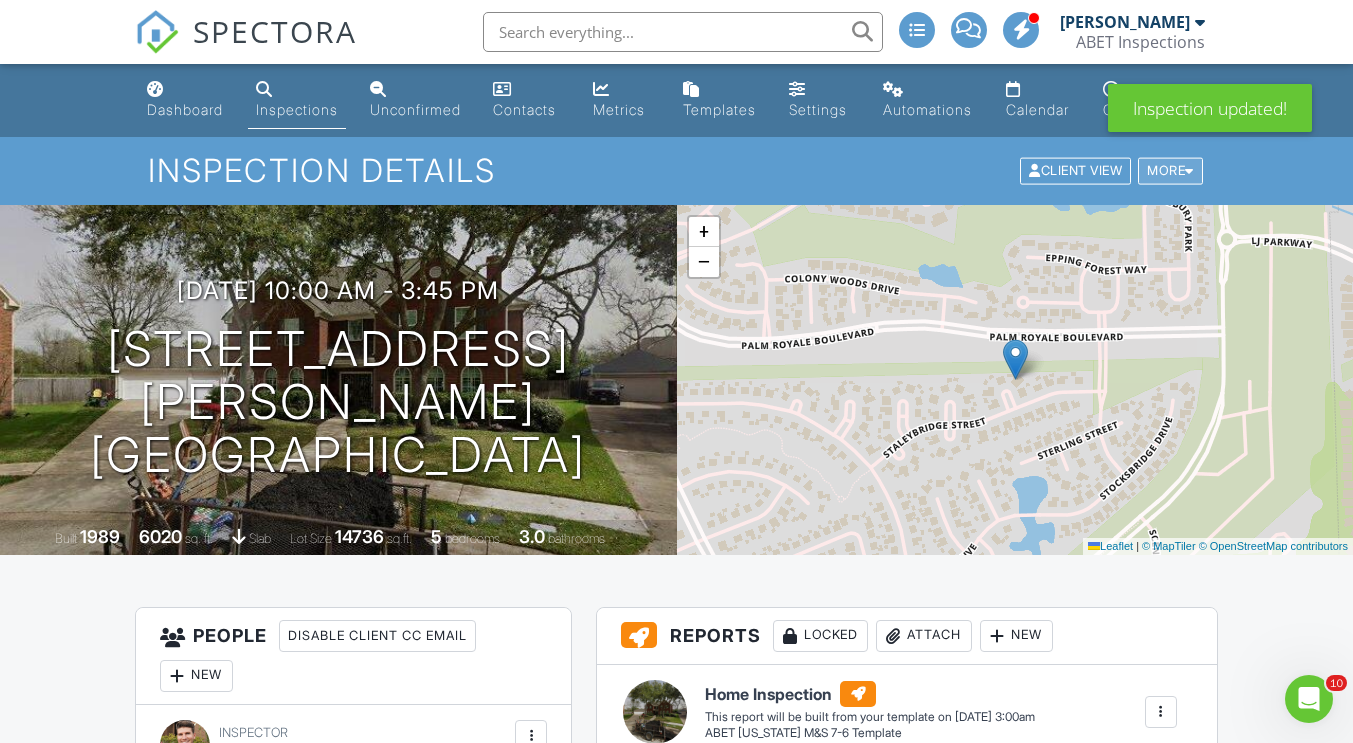 click on "More" at bounding box center (1170, 171) 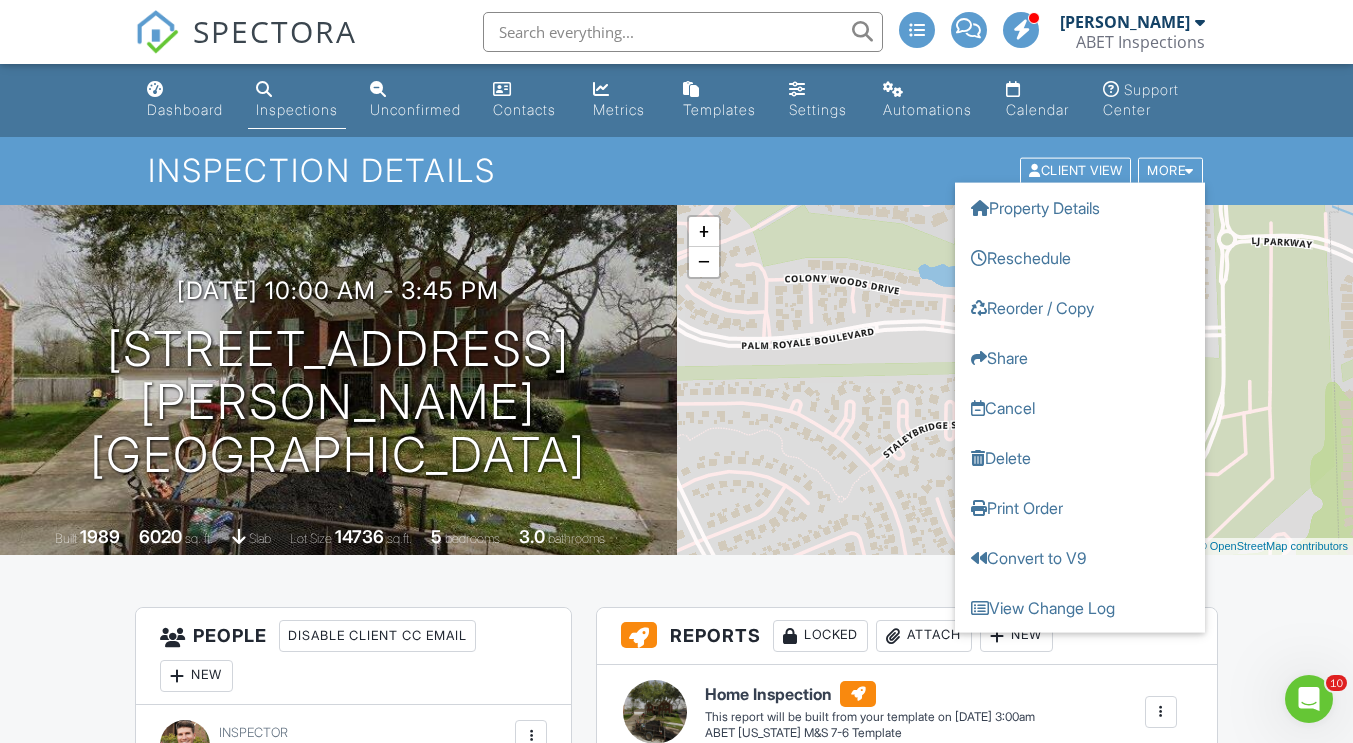 click on "Inspection Details
Client View
More
Property Details
Reschedule
Reorder / Copy
Share
Cancel
Delete
Print Order
Convert to V9
View Change Log" at bounding box center [676, 170] 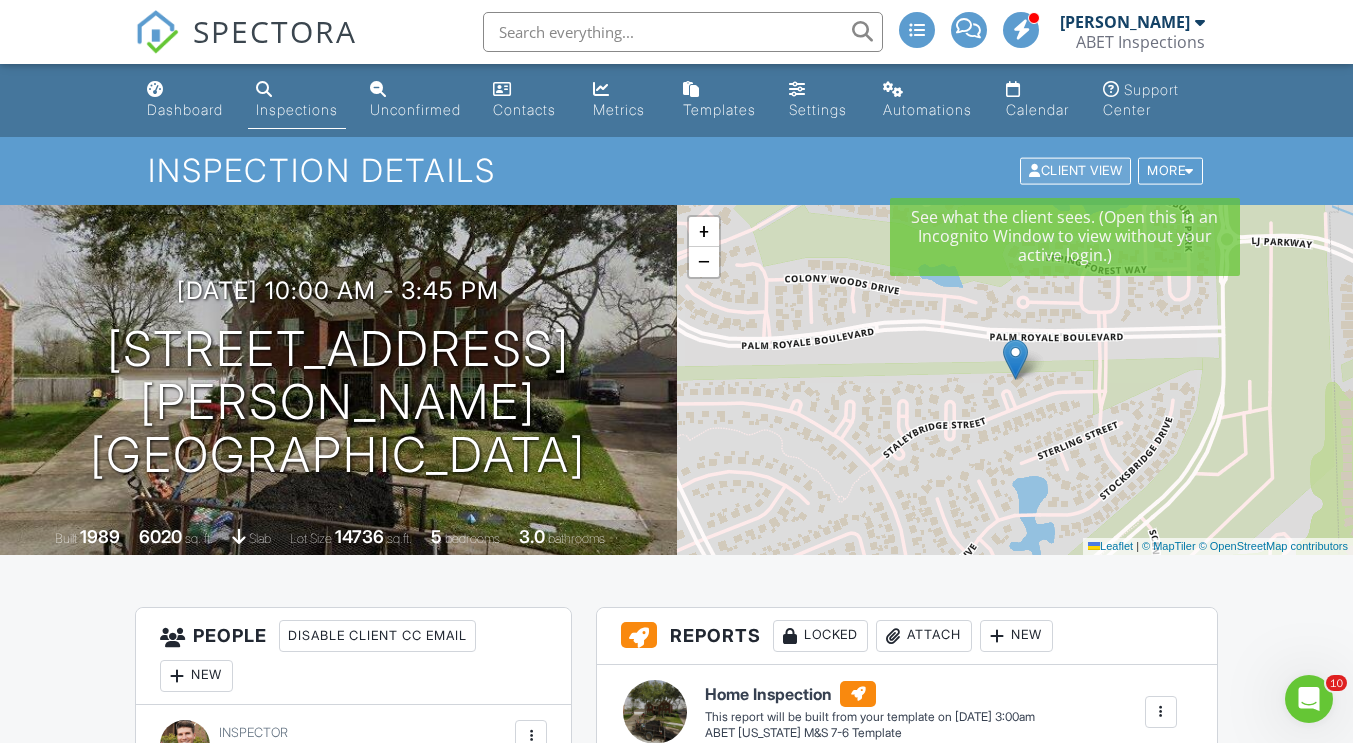 click on "Client View" at bounding box center (1075, 171) 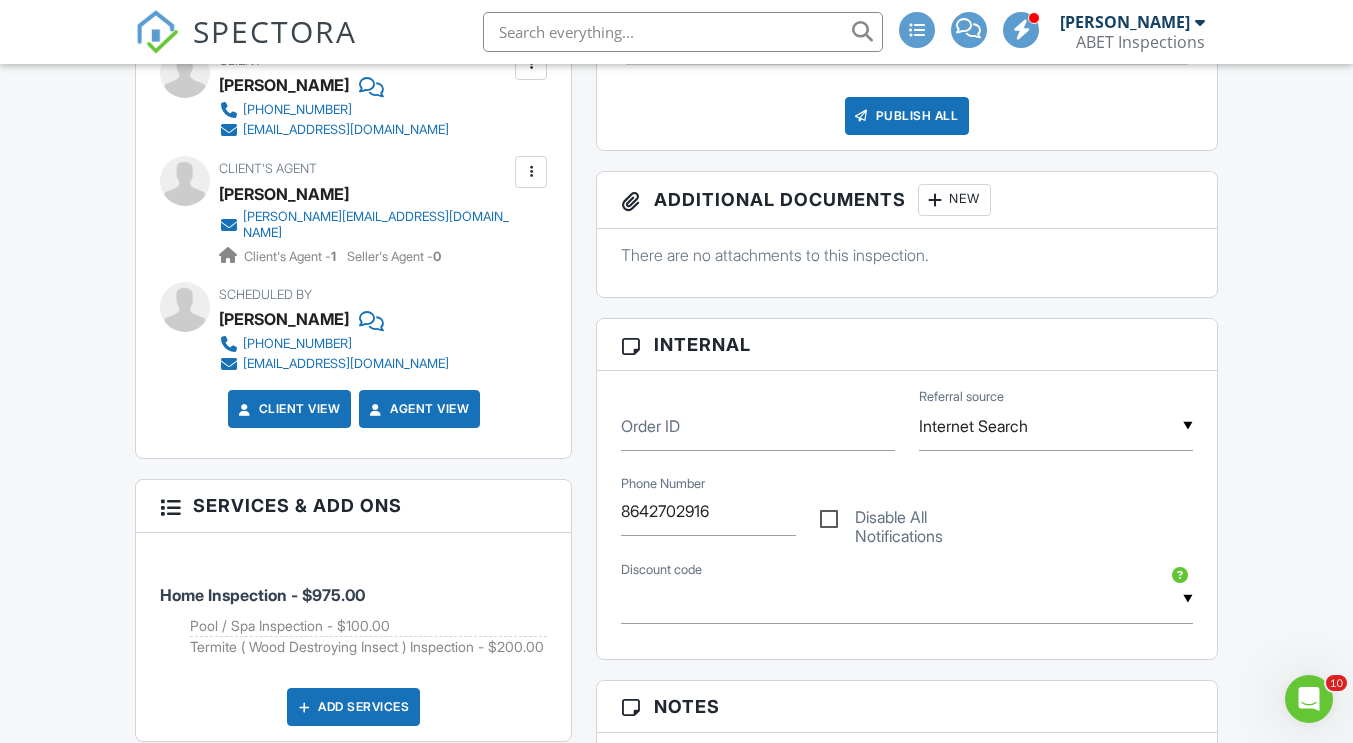scroll, scrollTop: 1000, scrollLeft: 0, axis: vertical 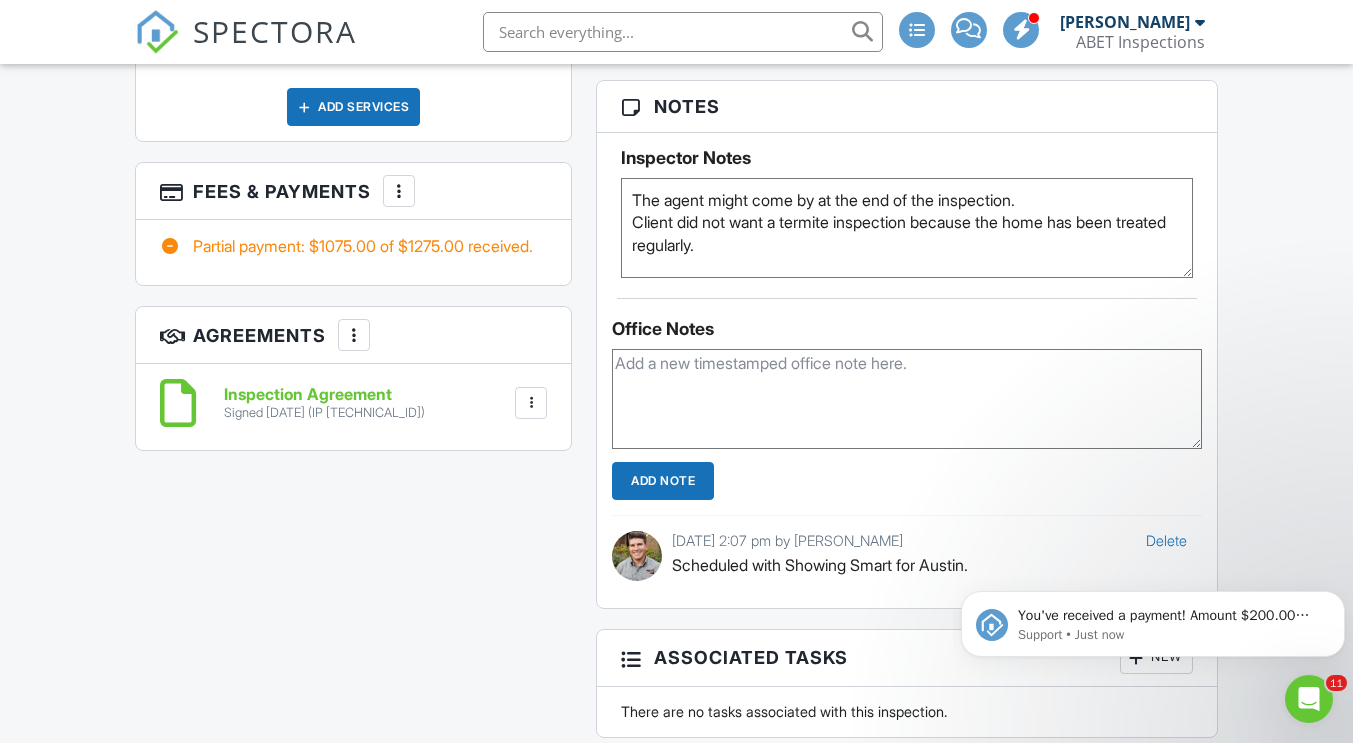 click at bounding box center (906, 399) 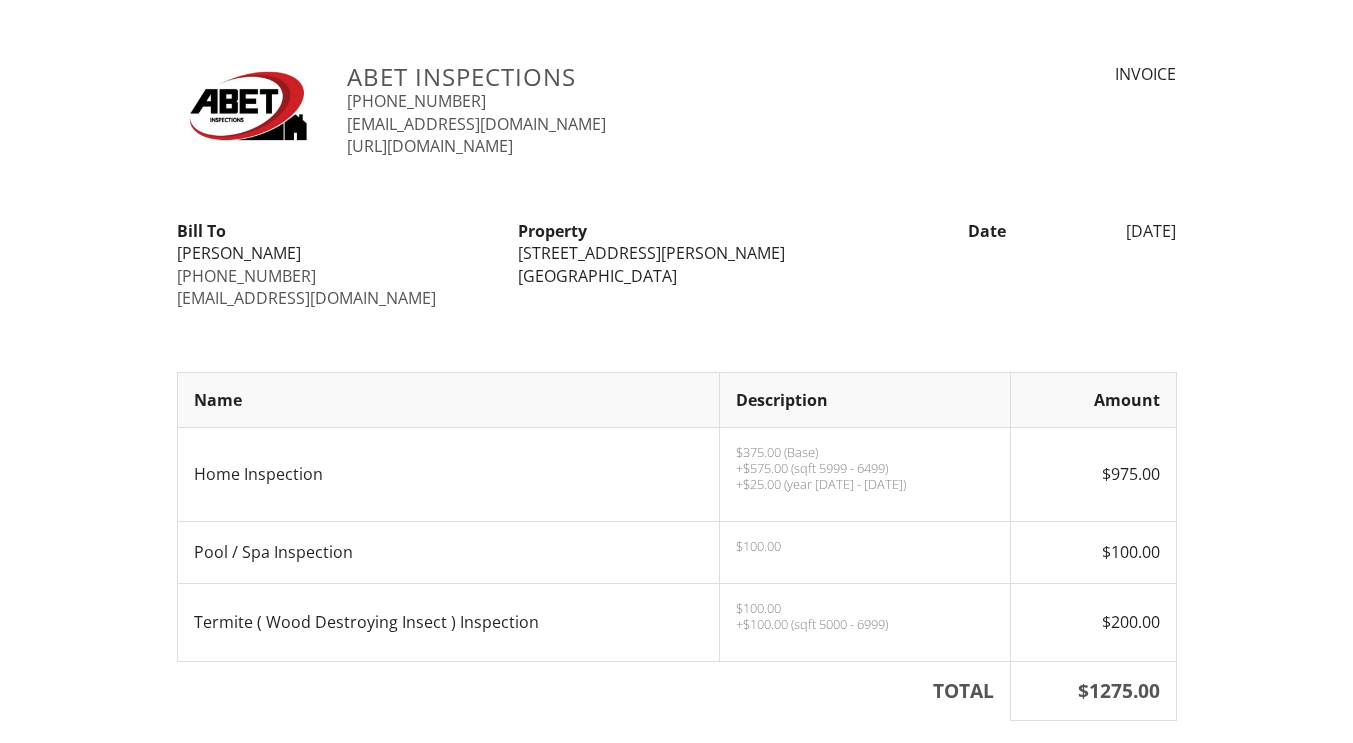scroll, scrollTop: 0, scrollLeft: 0, axis: both 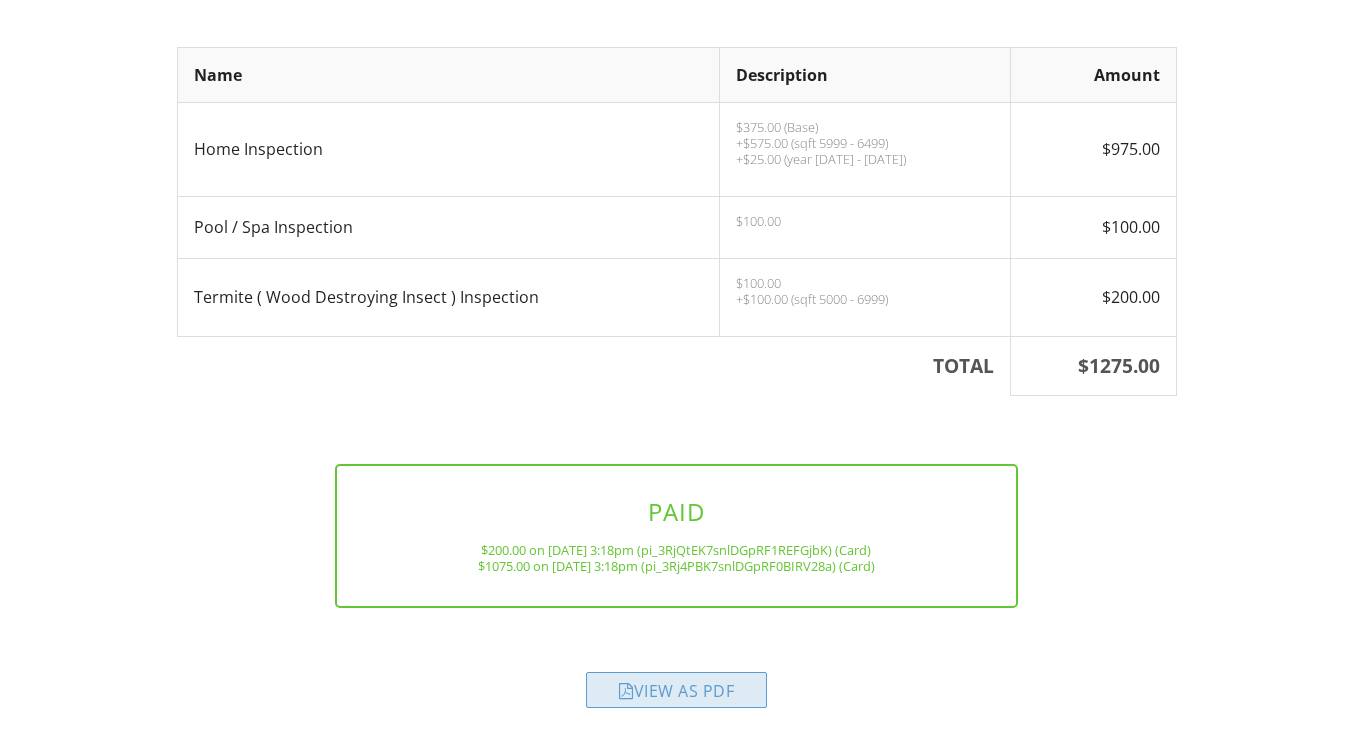 click on "View as PDF" at bounding box center (676, 690) 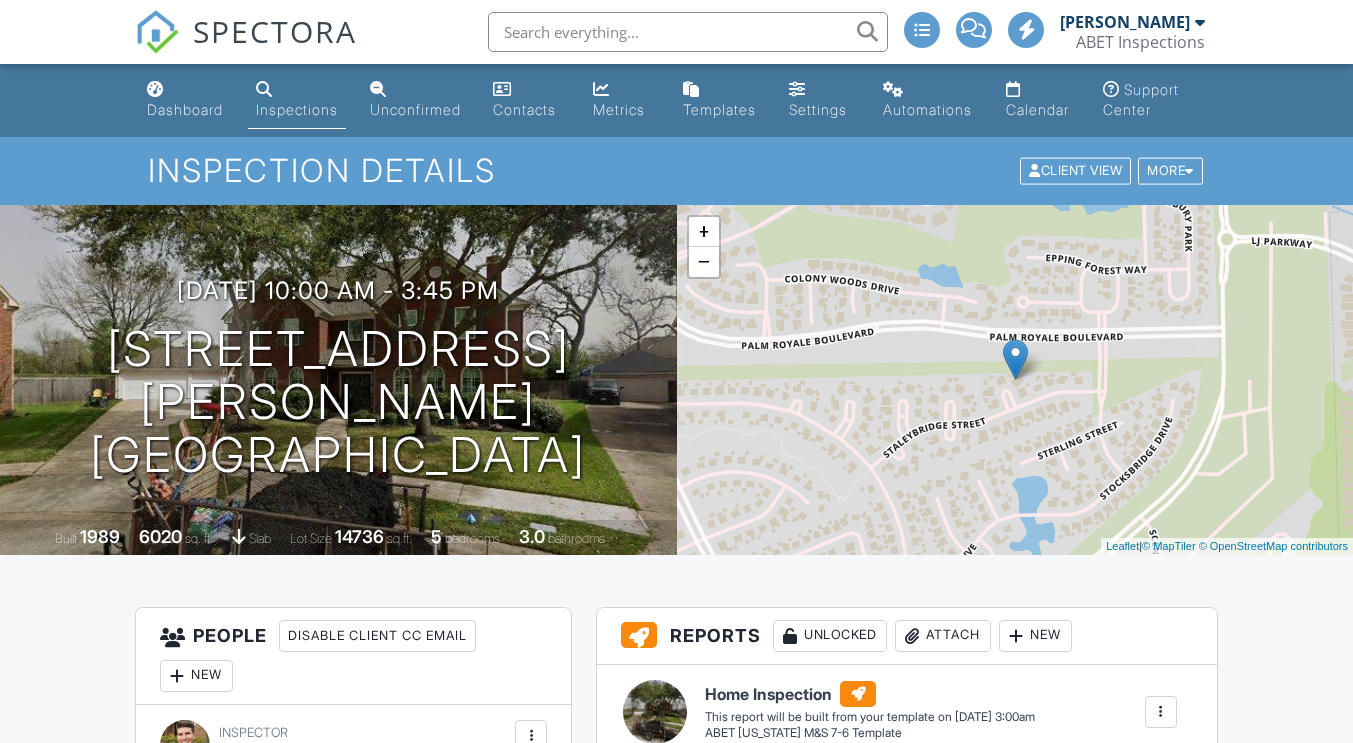 scroll, scrollTop: 488, scrollLeft: 0, axis: vertical 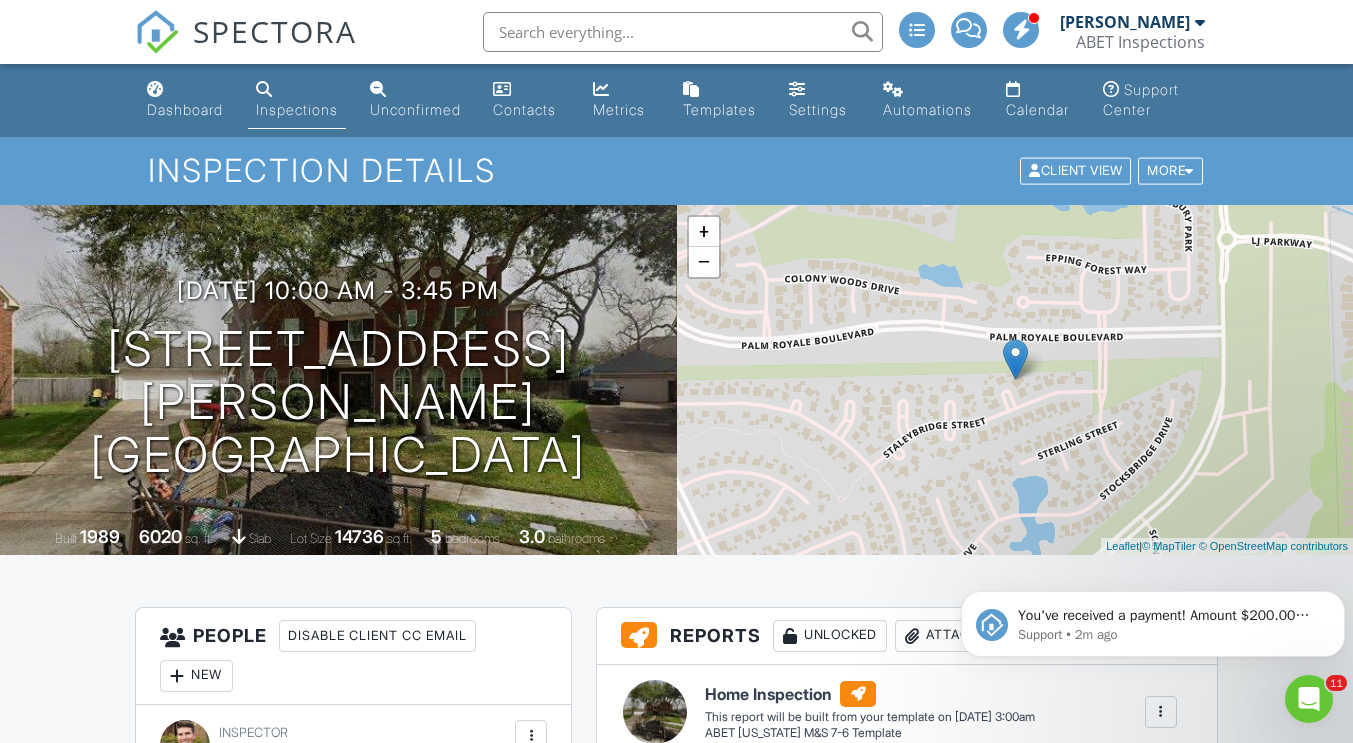 click on "SPECTORA" at bounding box center [275, 31] 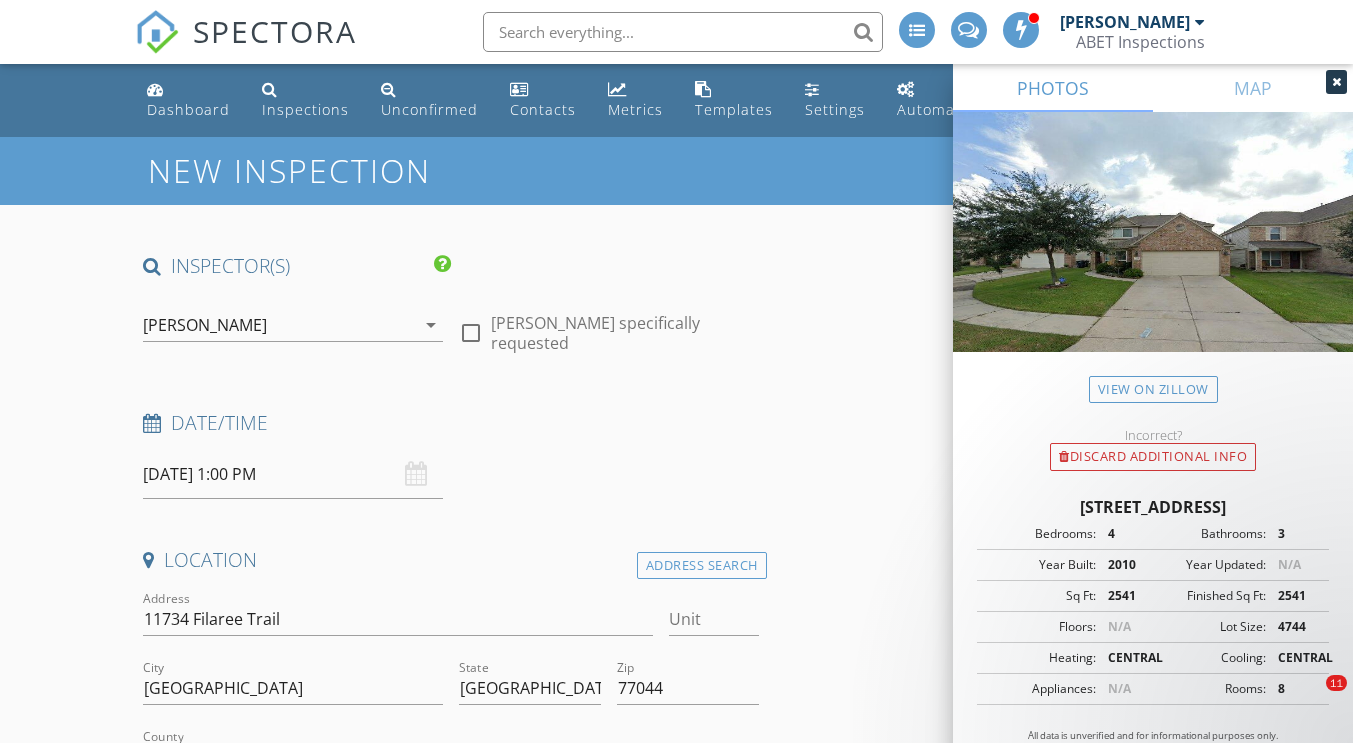 scroll, scrollTop: 800, scrollLeft: 0, axis: vertical 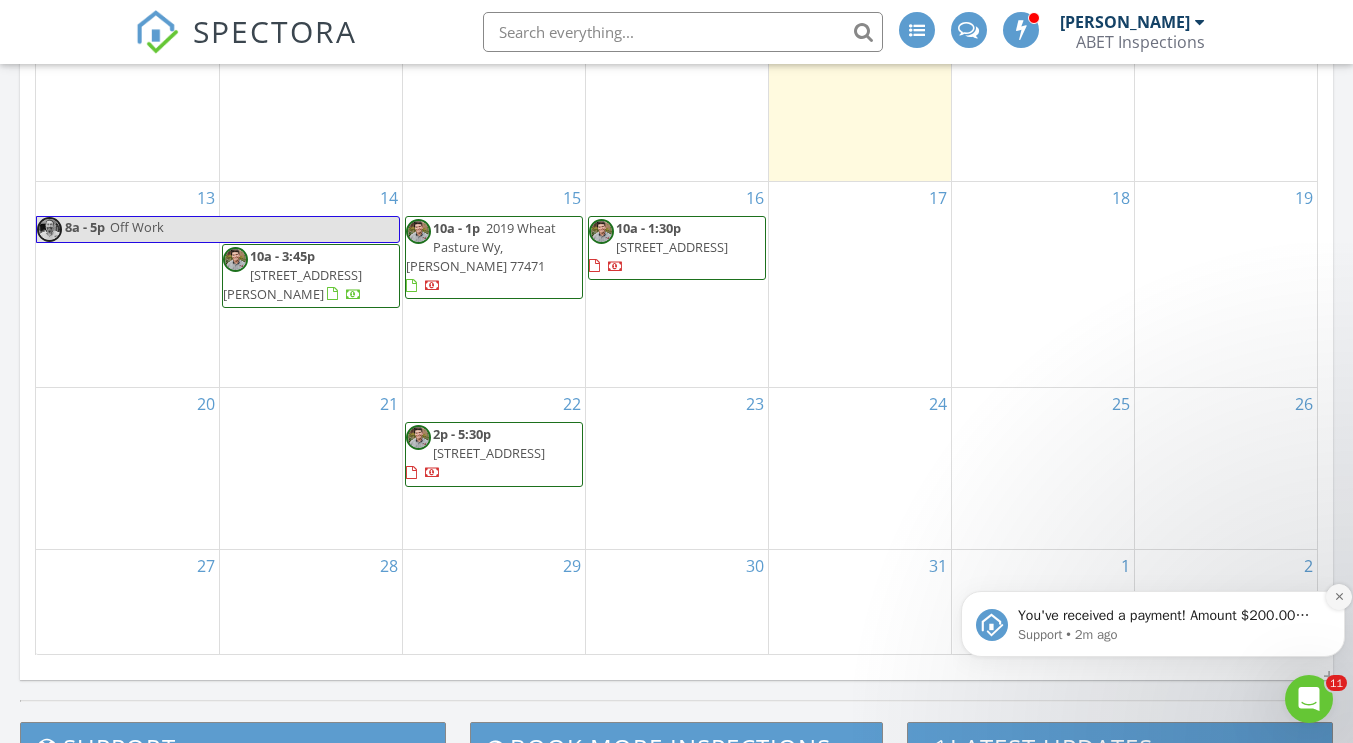 click at bounding box center (1339, 597) 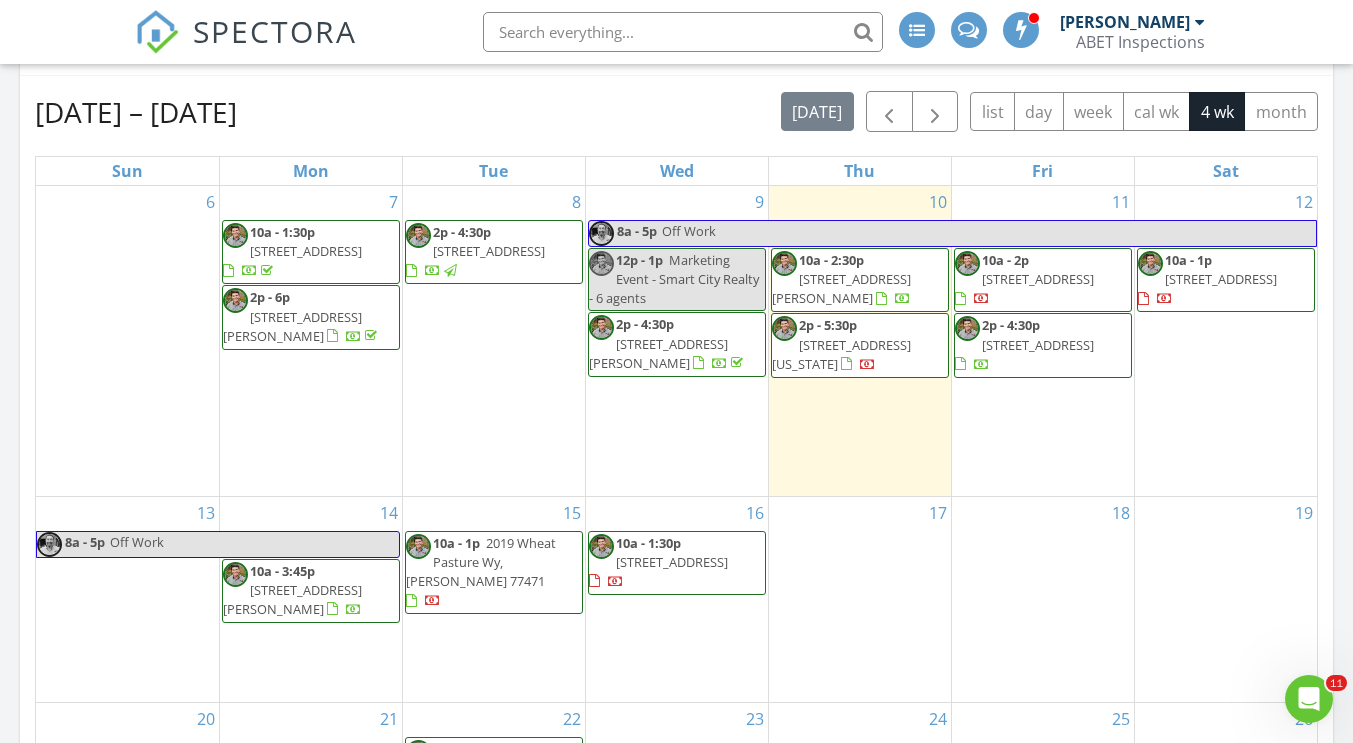 scroll, scrollTop: 931, scrollLeft: 0, axis: vertical 